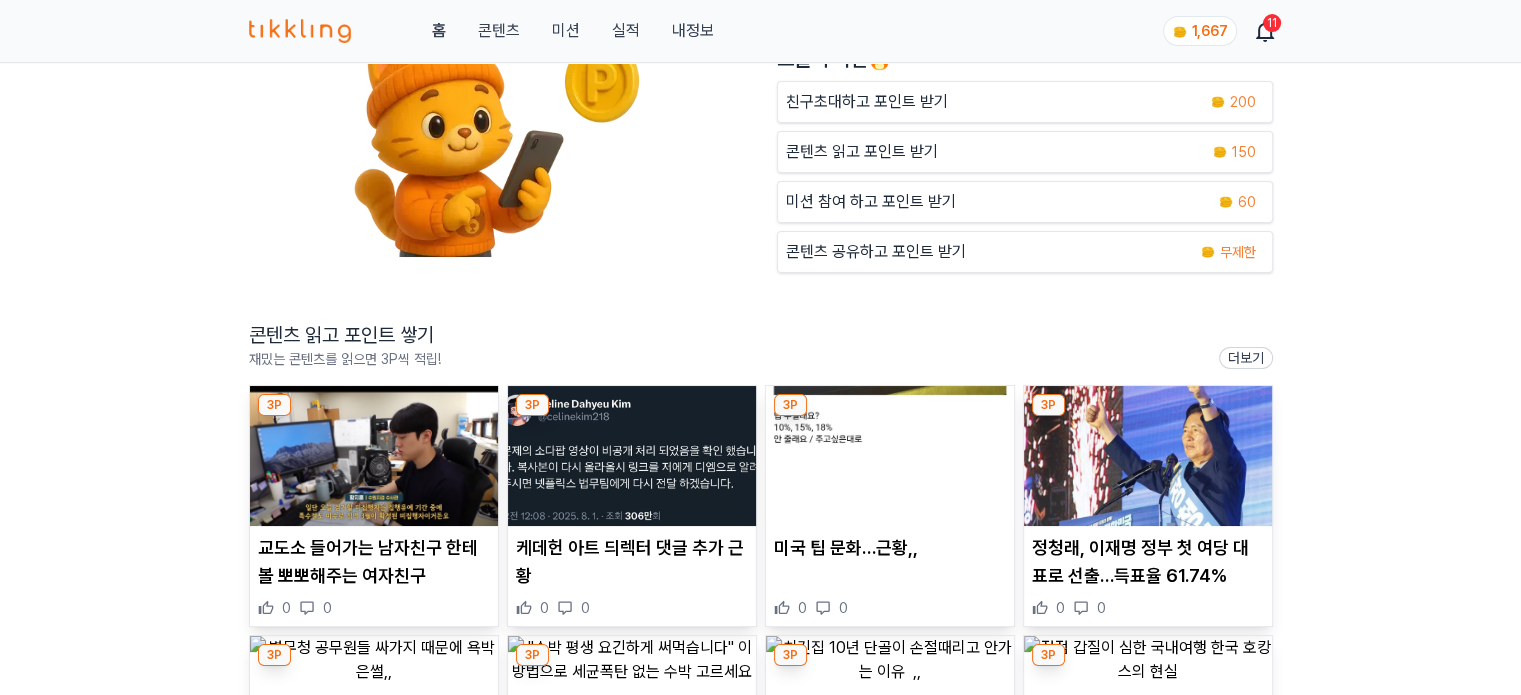 scroll, scrollTop: 400, scrollLeft: 0, axis: vertical 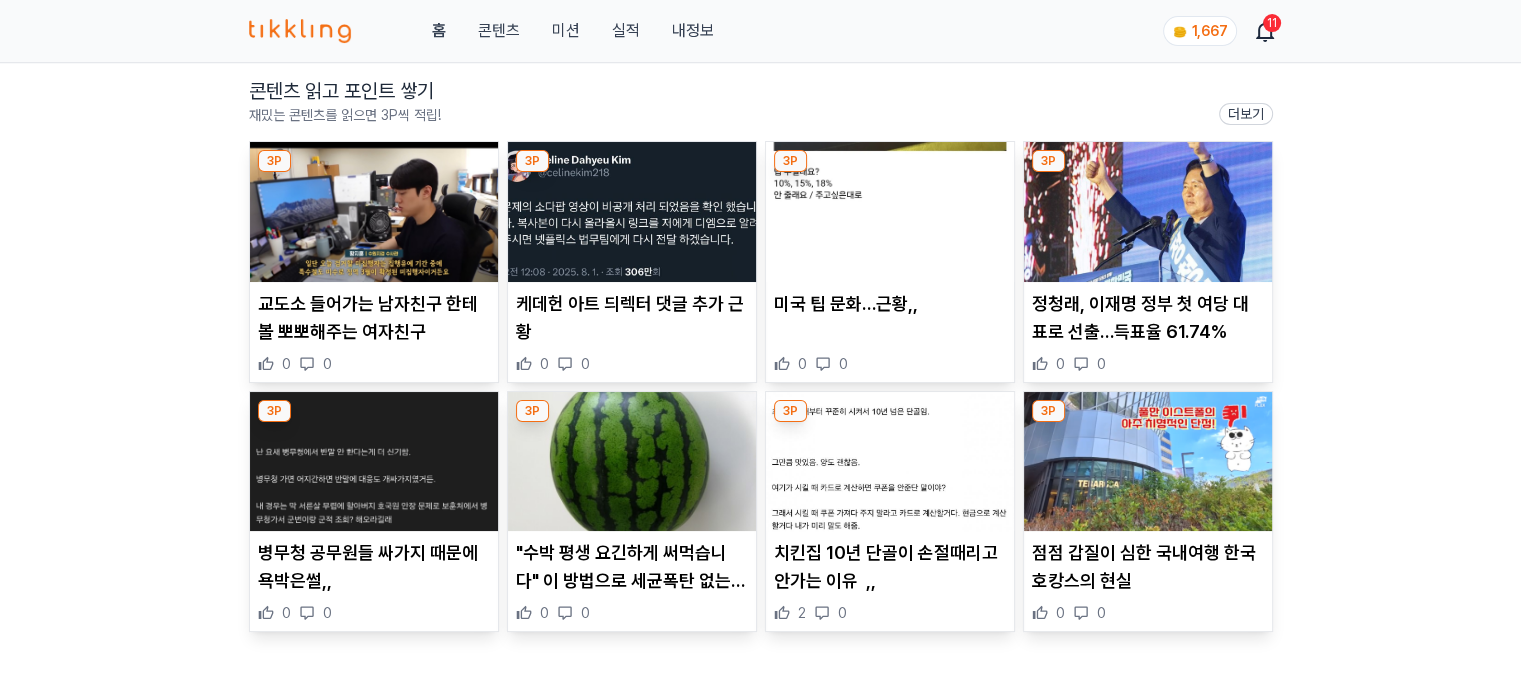 click at bounding box center (374, 212) 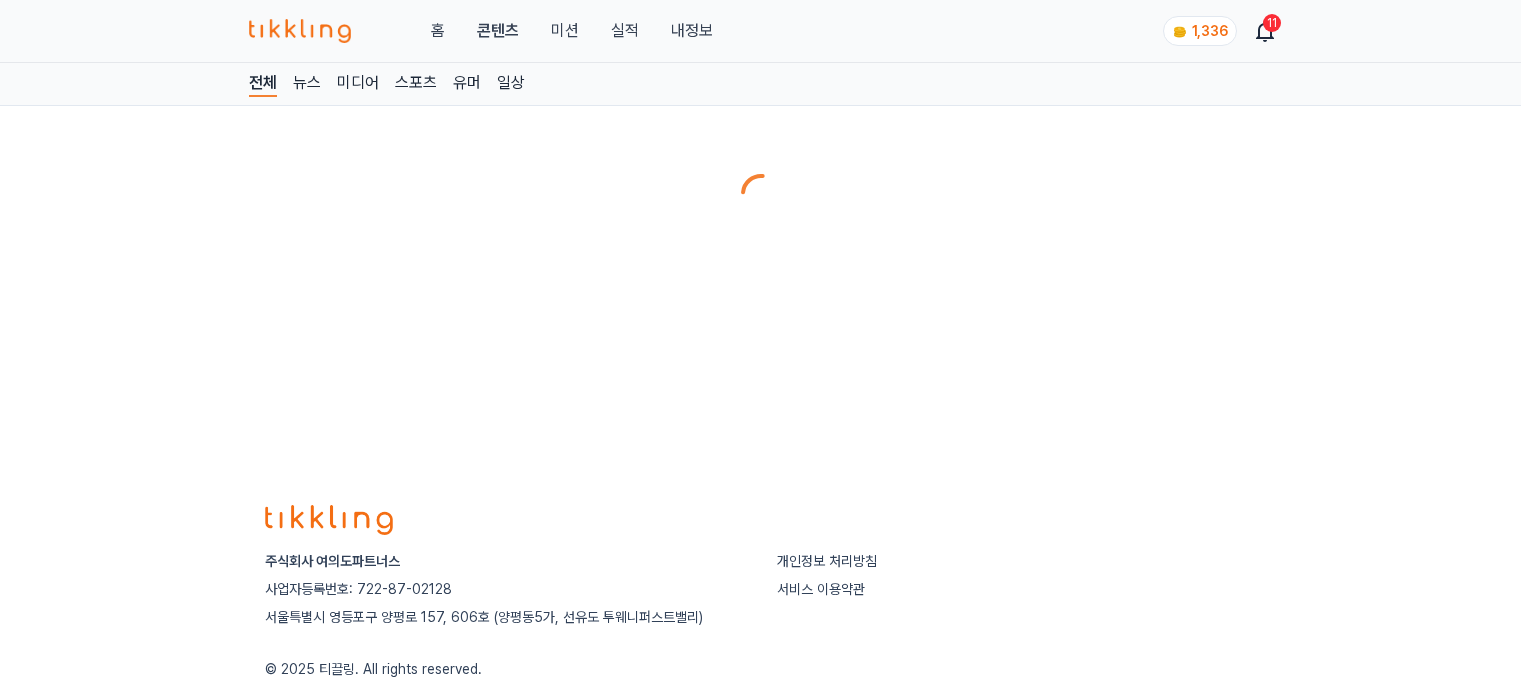 scroll, scrollTop: 0, scrollLeft: 0, axis: both 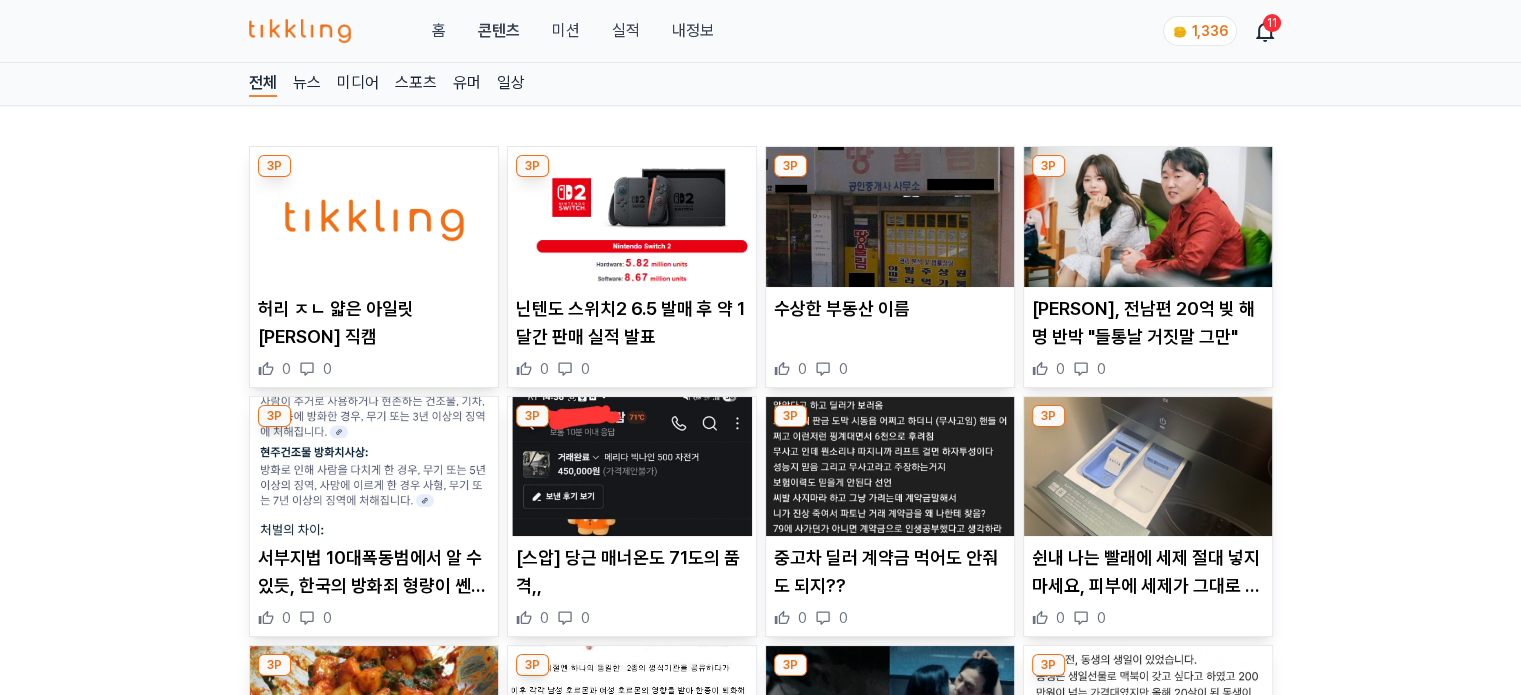 click at bounding box center [632, 217] 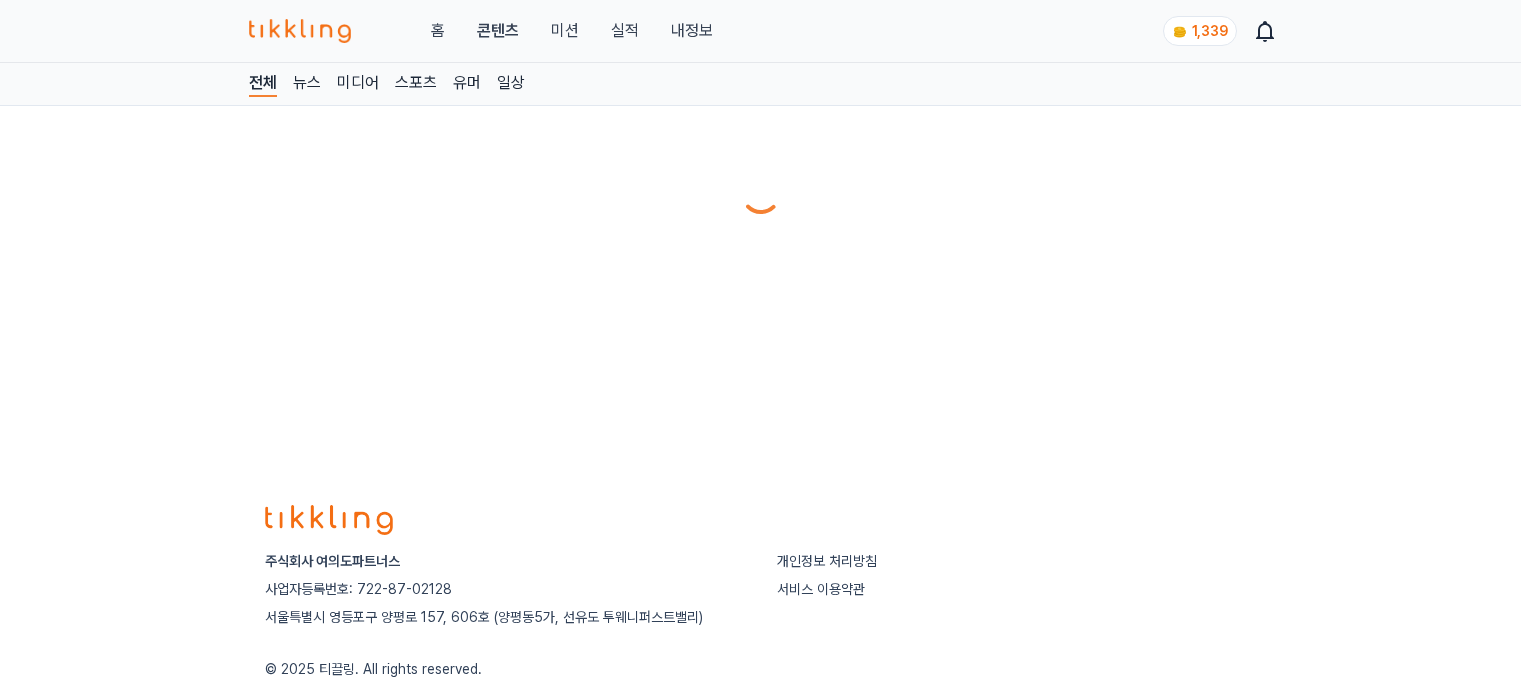 scroll, scrollTop: 0, scrollLeft: 0, axis: both 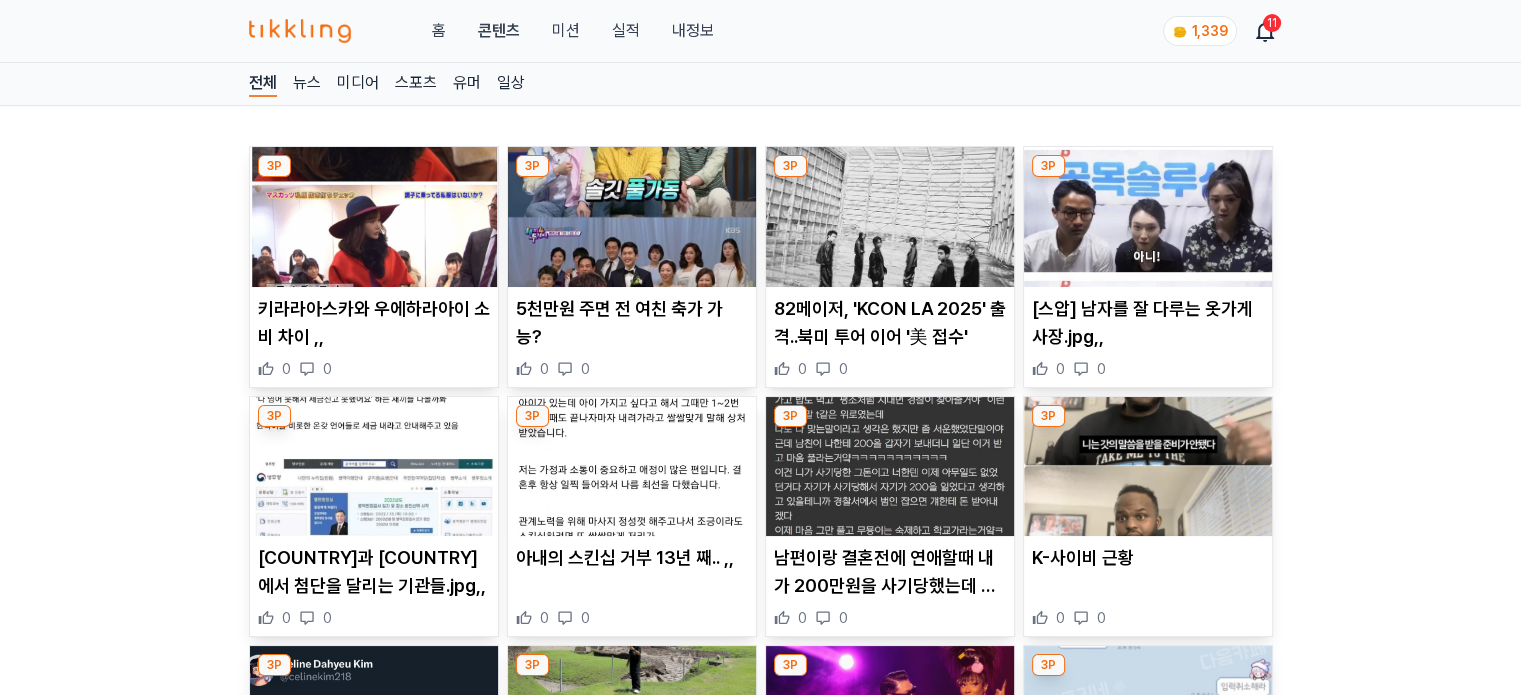 click at bounding box center (1148, 217) 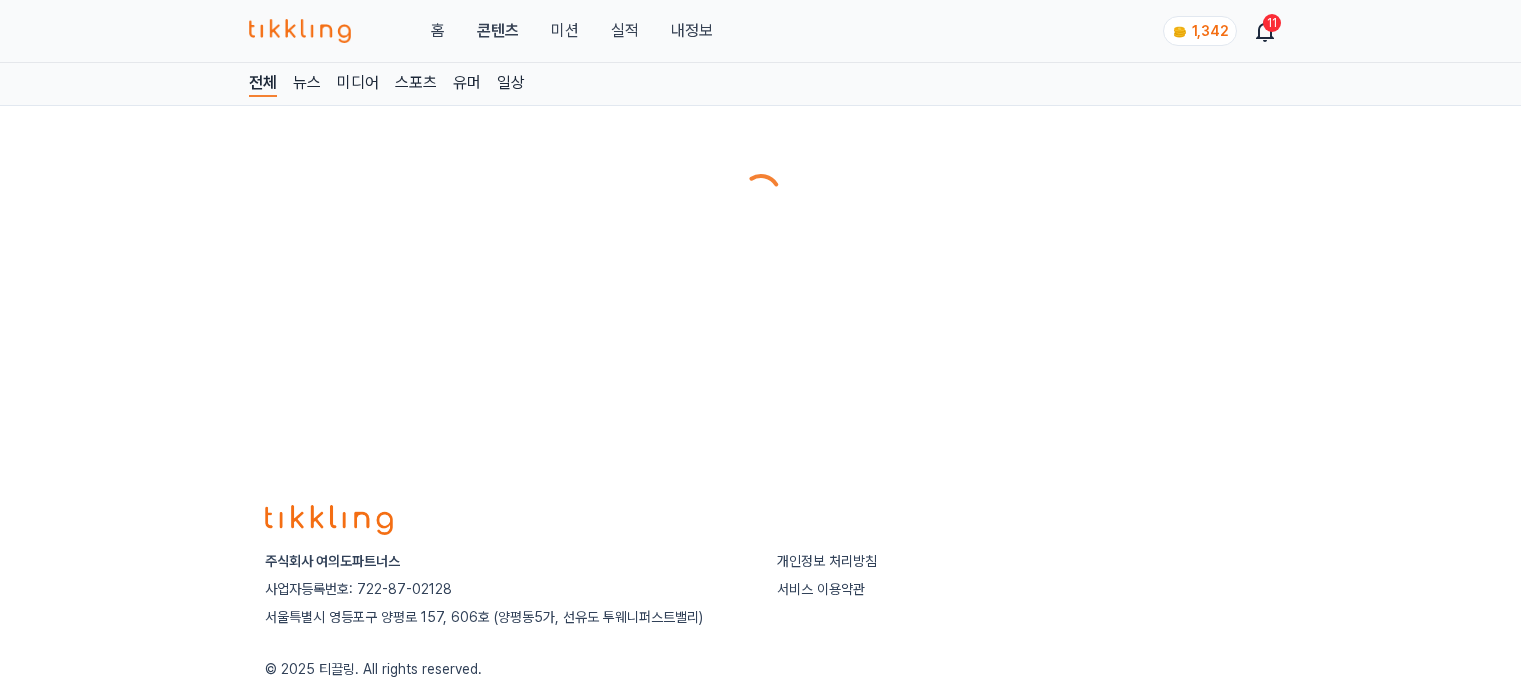 scroll, scrollTop: 0, scrollLeft: 0, axis: both 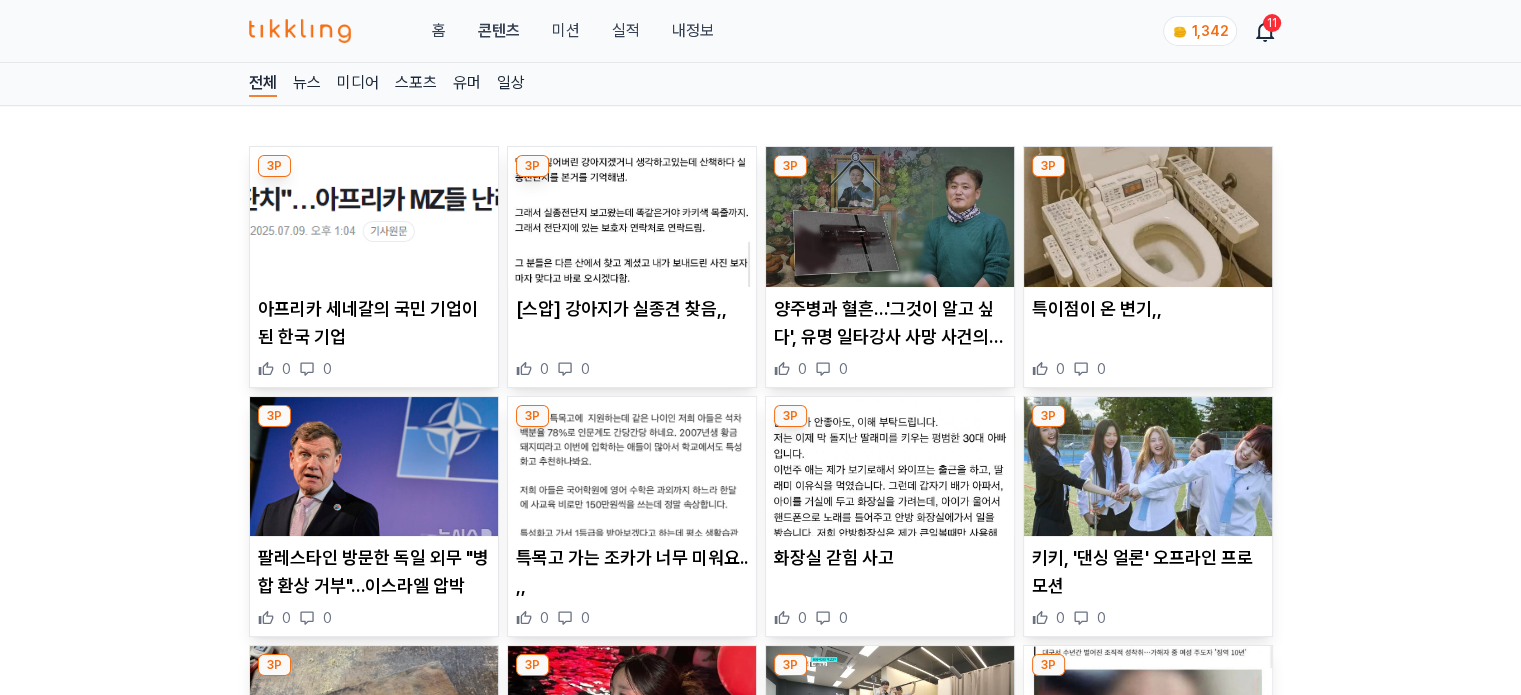 click at bounding box center [632, 467] 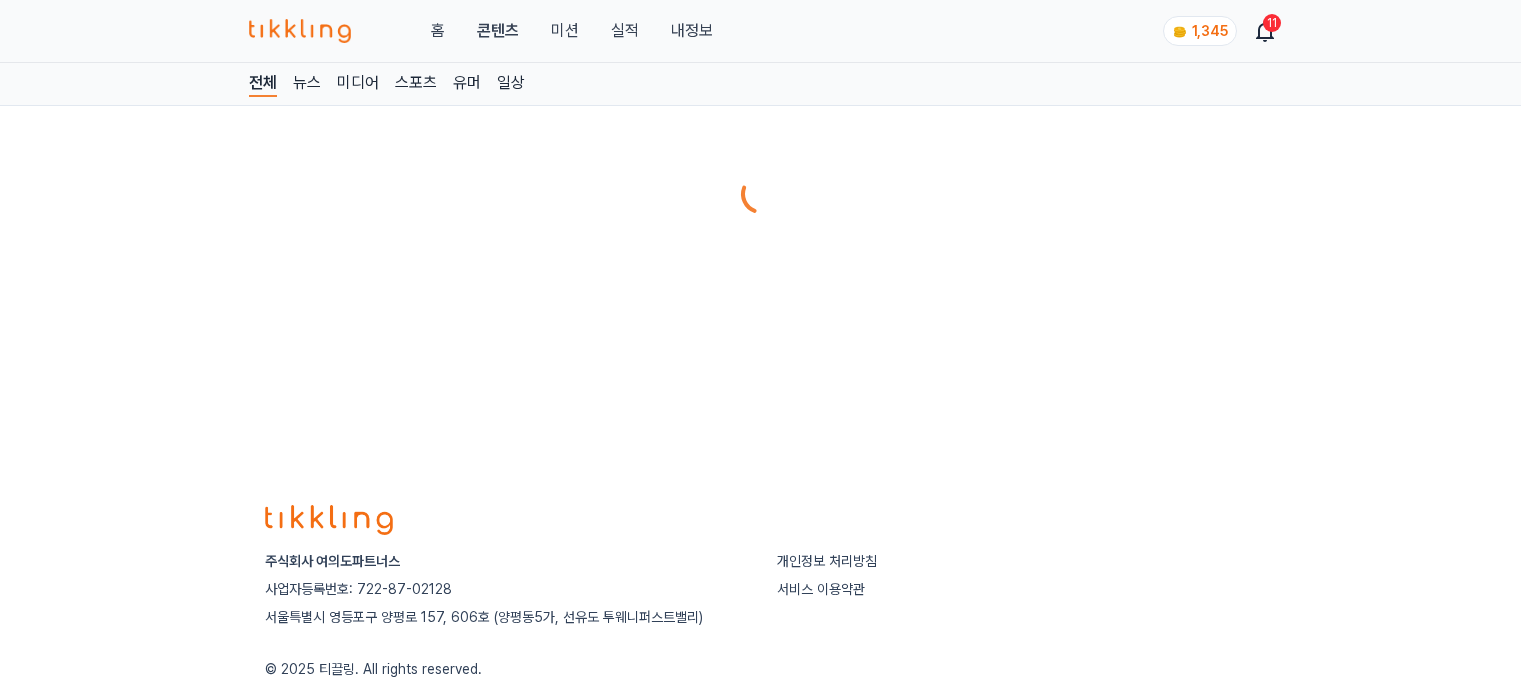 scroll, scrollTop: 0, scrollLeft: 0, axis: both 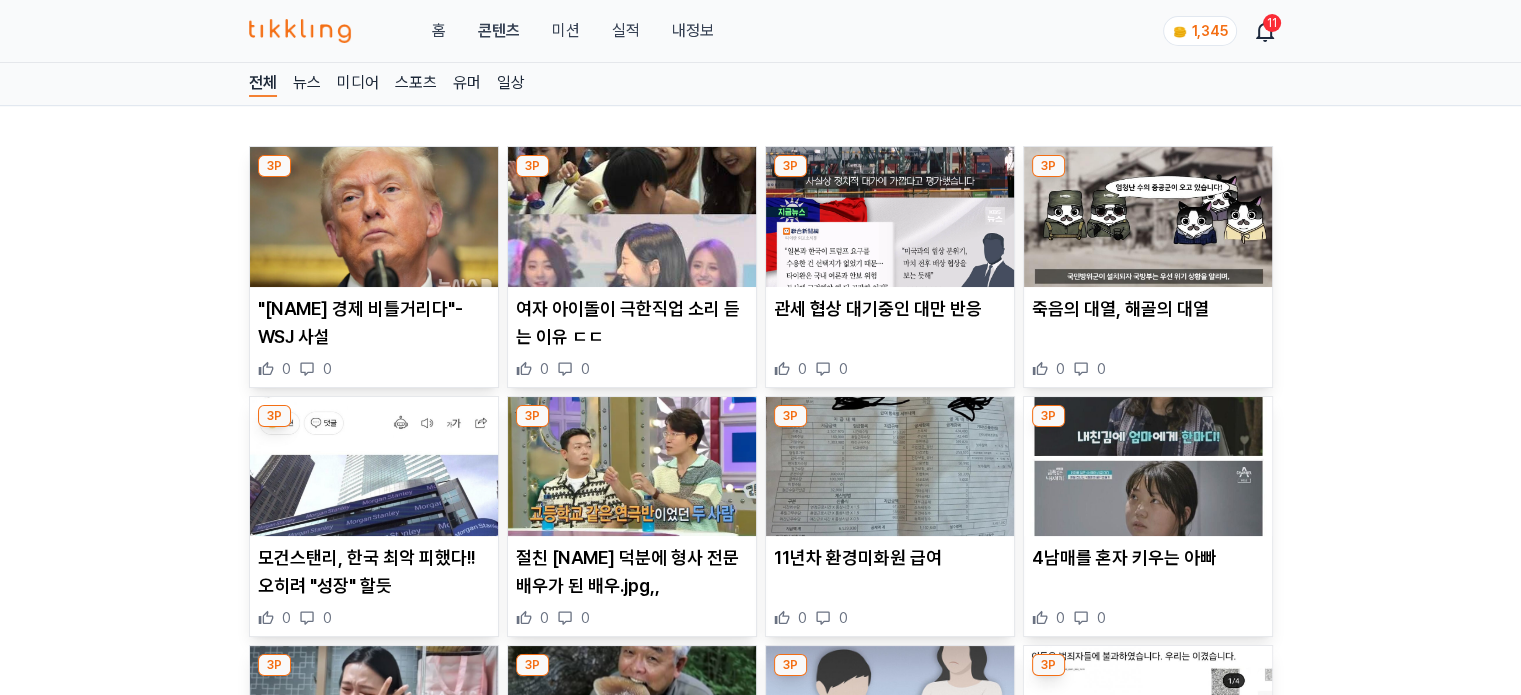 click at bounding box center (890, 467) 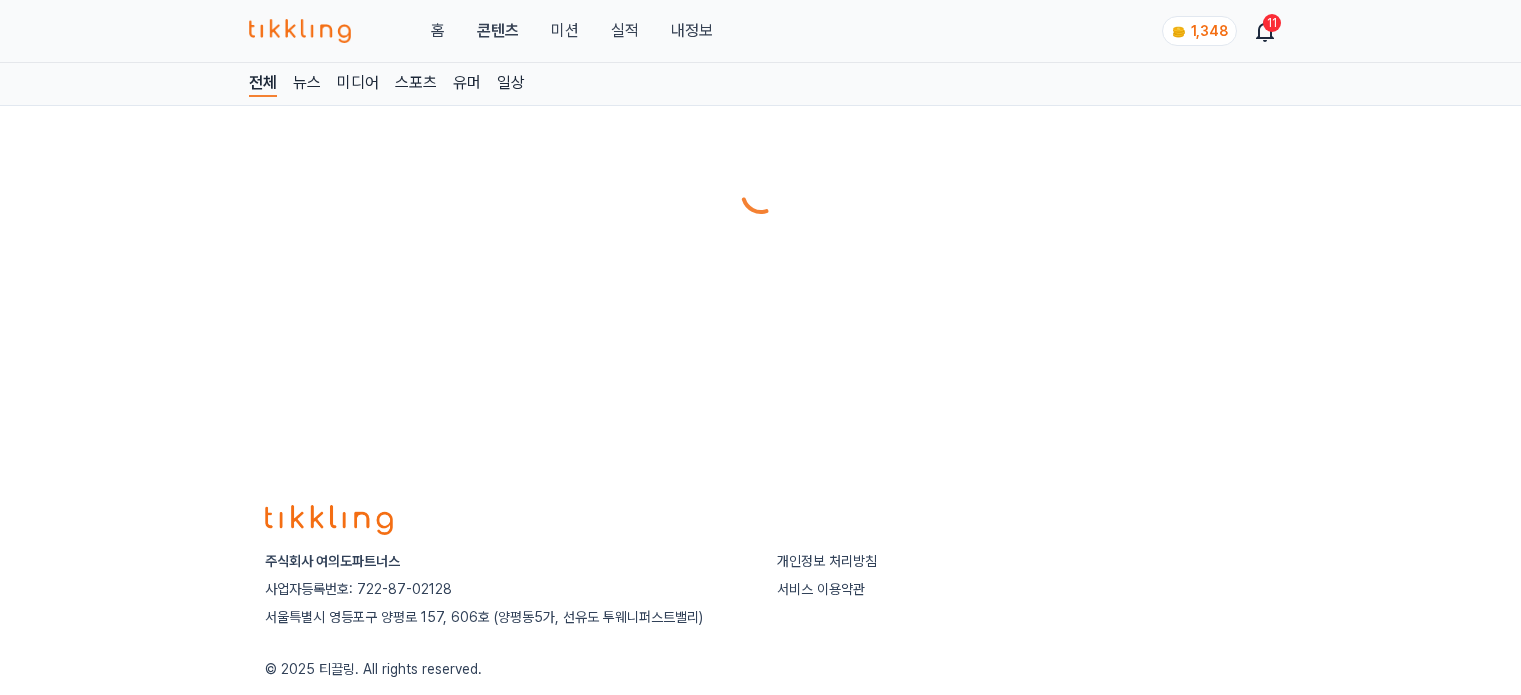 scroll, scrollTop: 0, scrollLeft: 0, axis: both 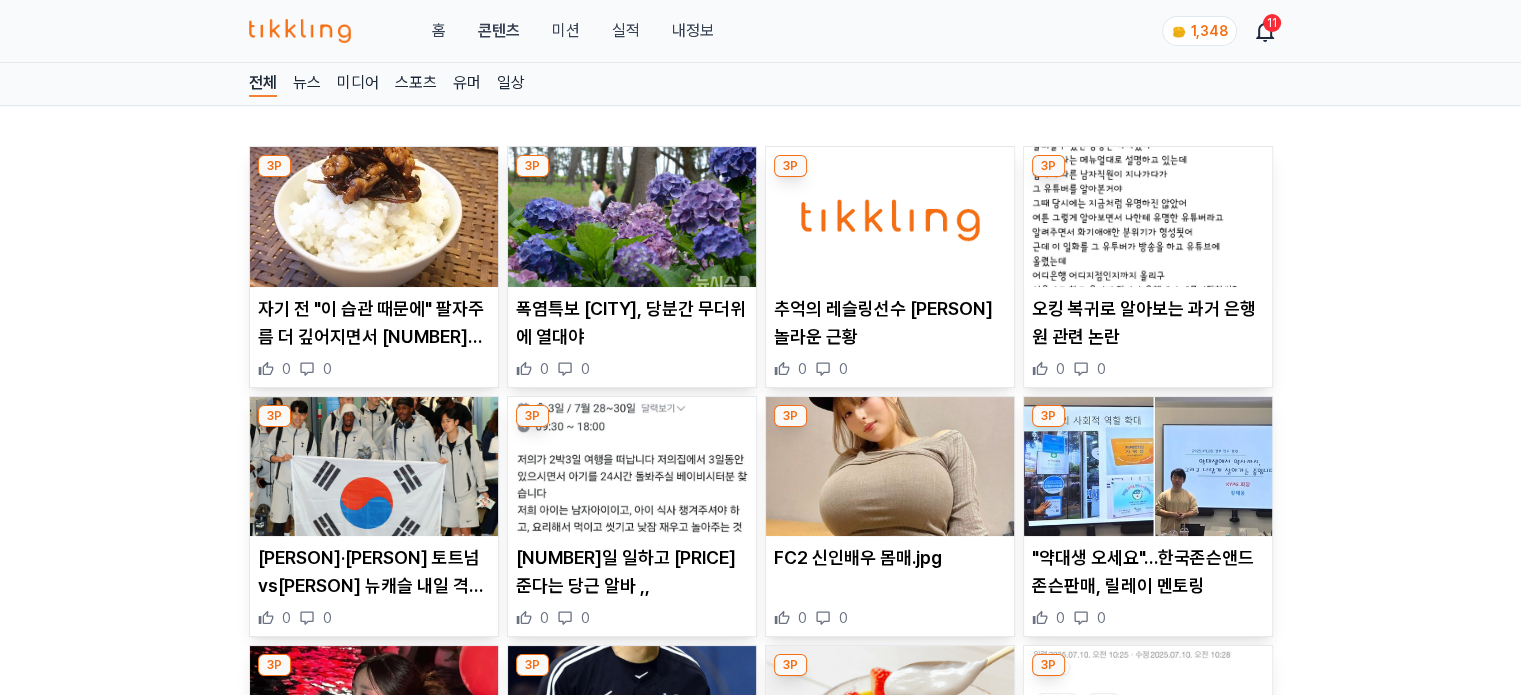 click at bounding box center [632, 467] 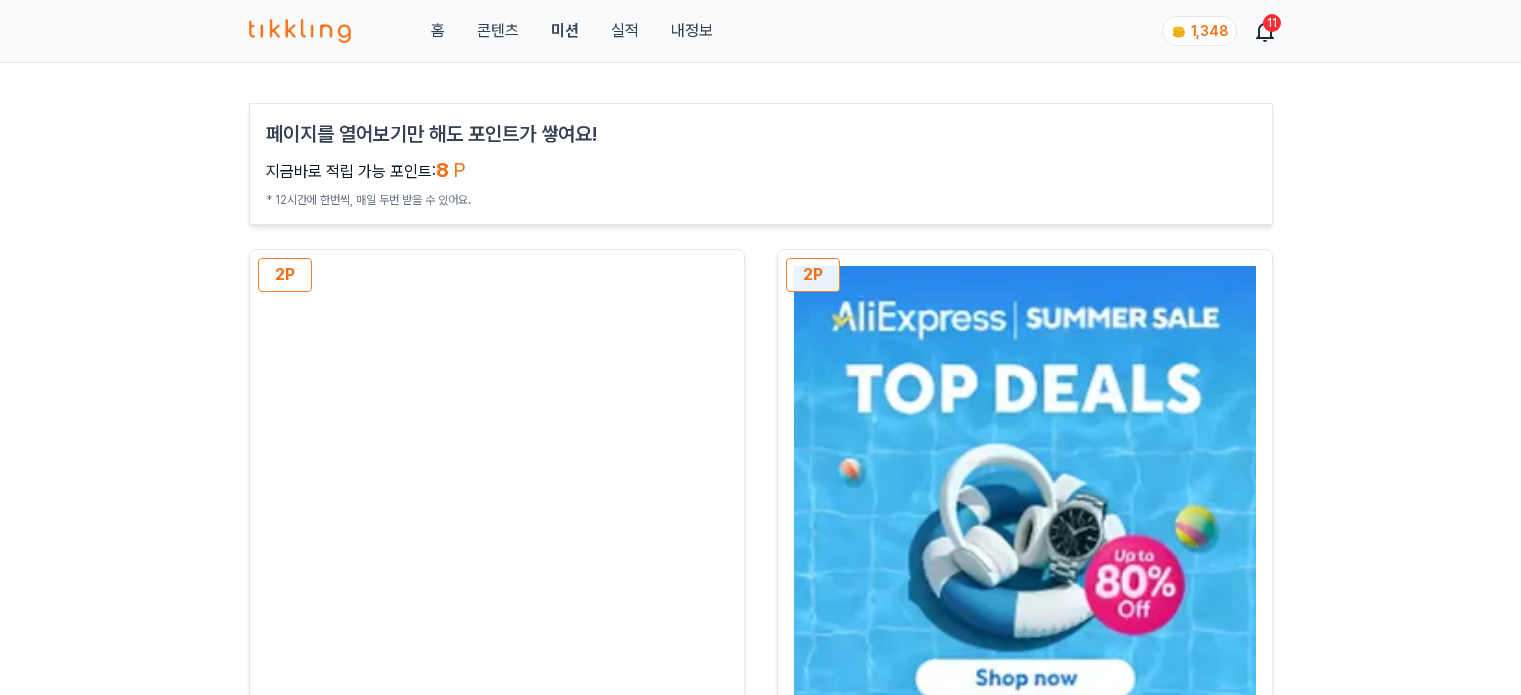 scroll, scrollTop: 400, scrollLeft: 0, axis: vertical 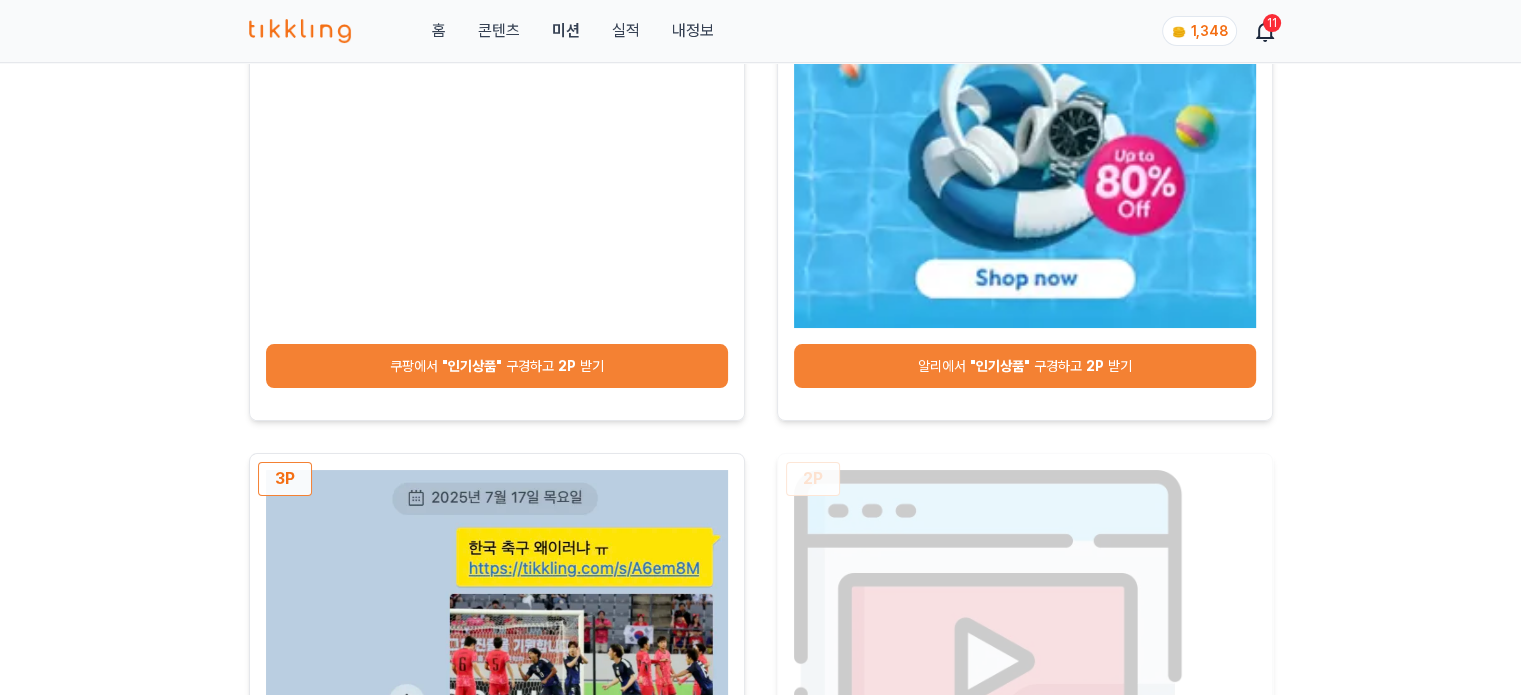 click on "쿠팡에서 "인기상품"  구경하고  2P  받기" at bounding box center [497, 366] 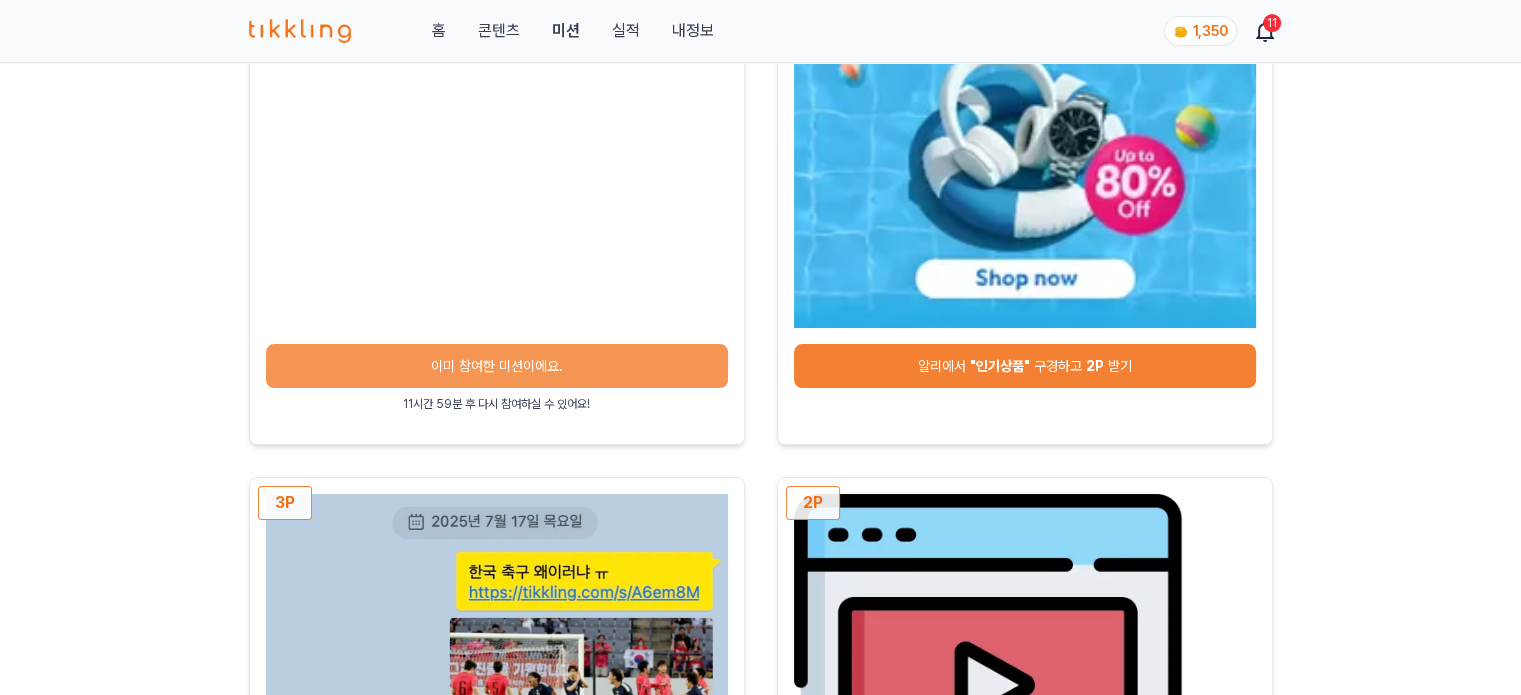 click on "알리에서 "인기상품"  구경하고  2P  받기" at bounding box center (1025, 366) 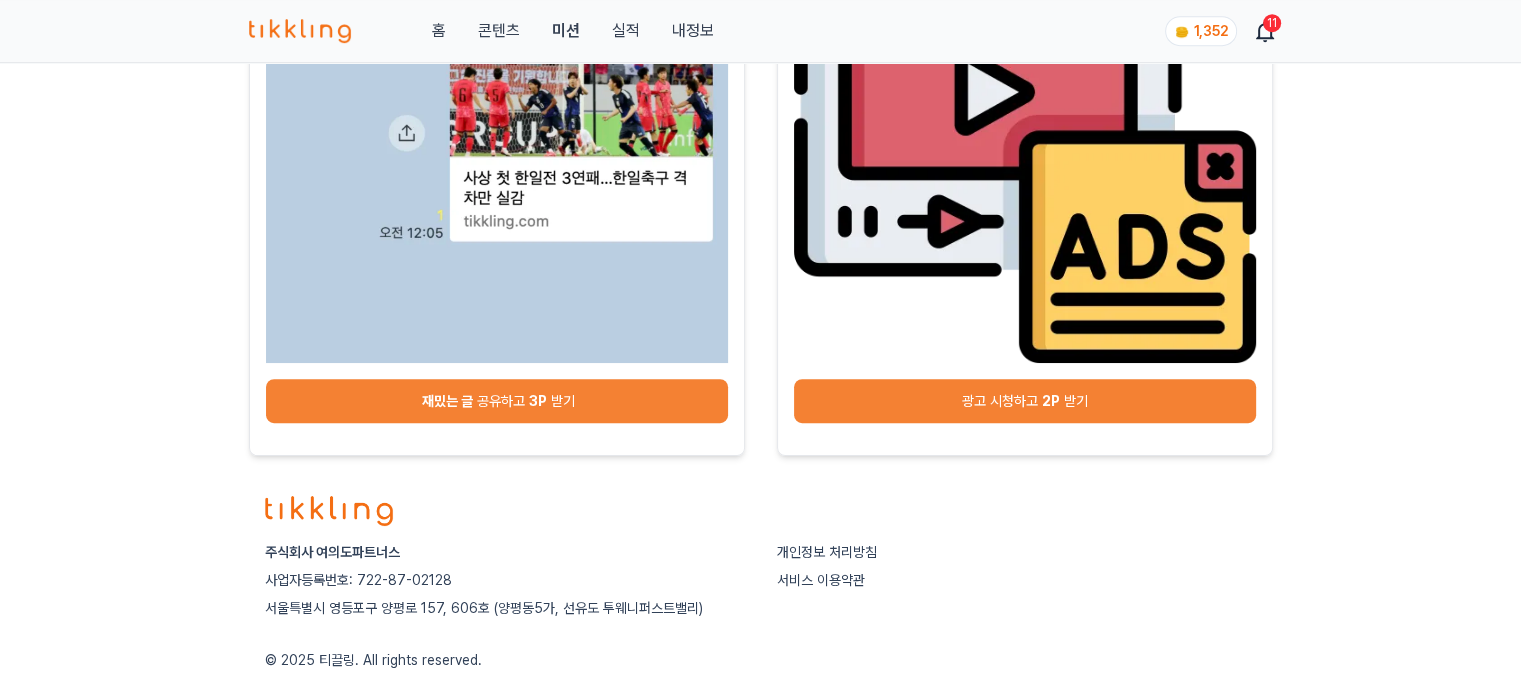scroll, scrollTop: 1000, scrollLeft: 0, axis: vertical 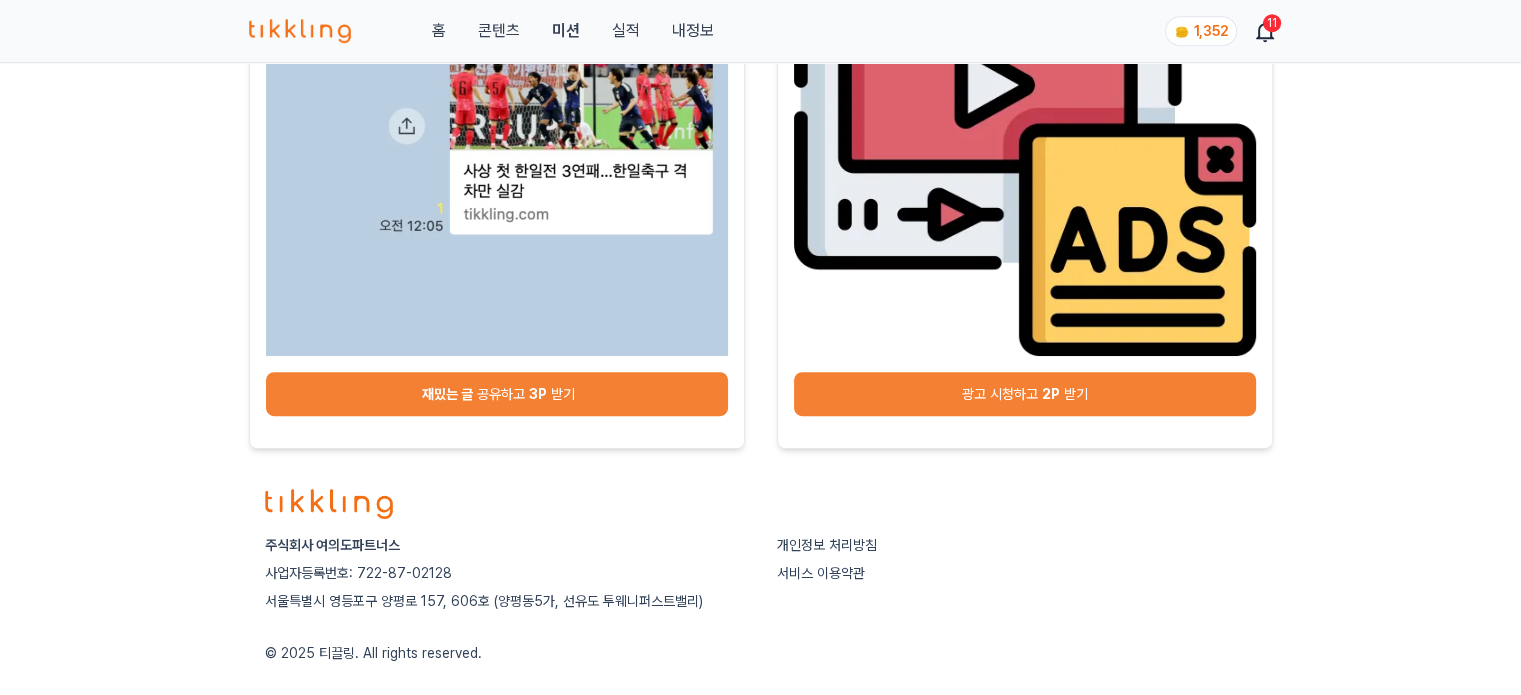 click on "광고 시청하고  2P  받기" at bounding box center [1025, 394] 